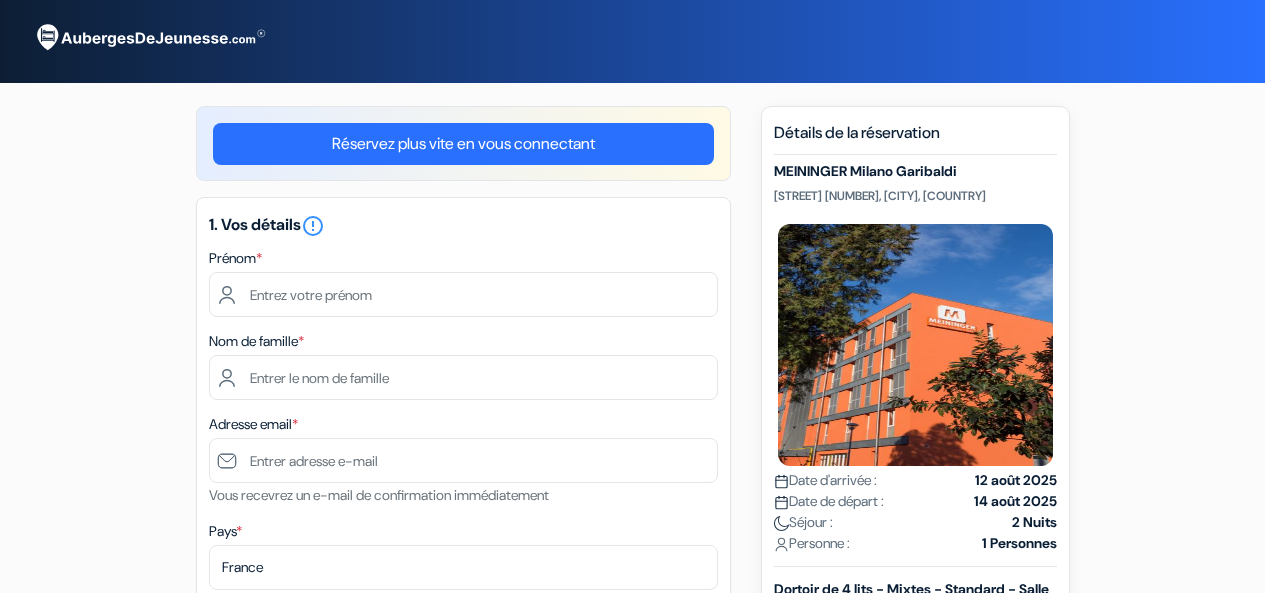 scroll, scrollTop: 0, scrollLeft: 0, axis: both 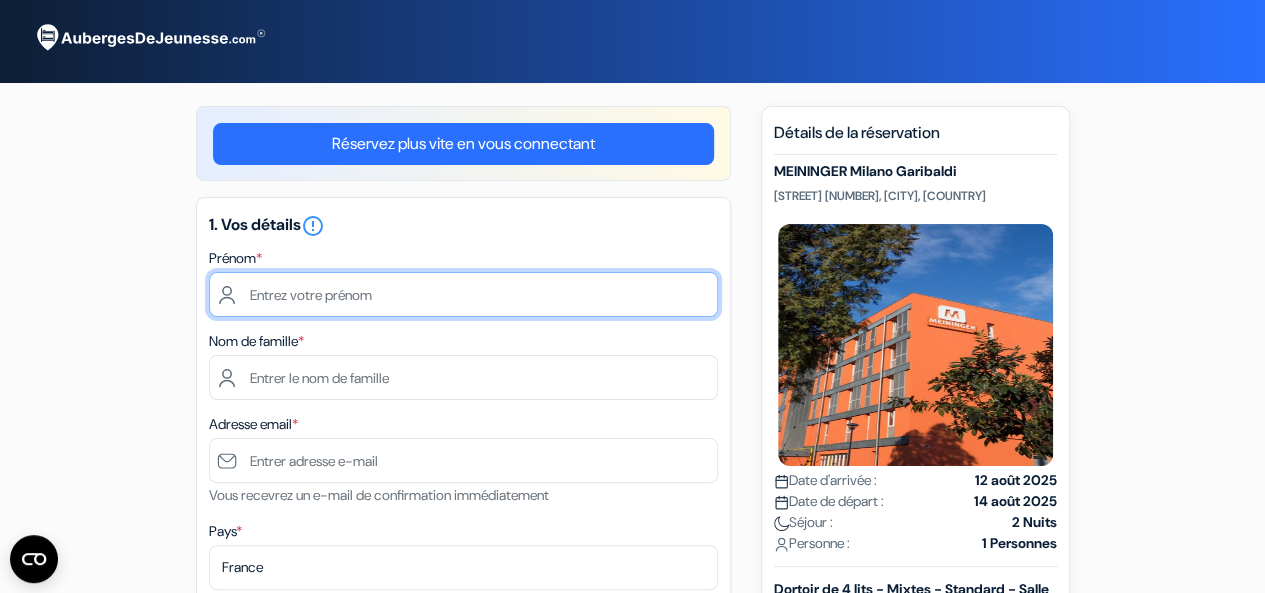click at bounding box center (463, 294) 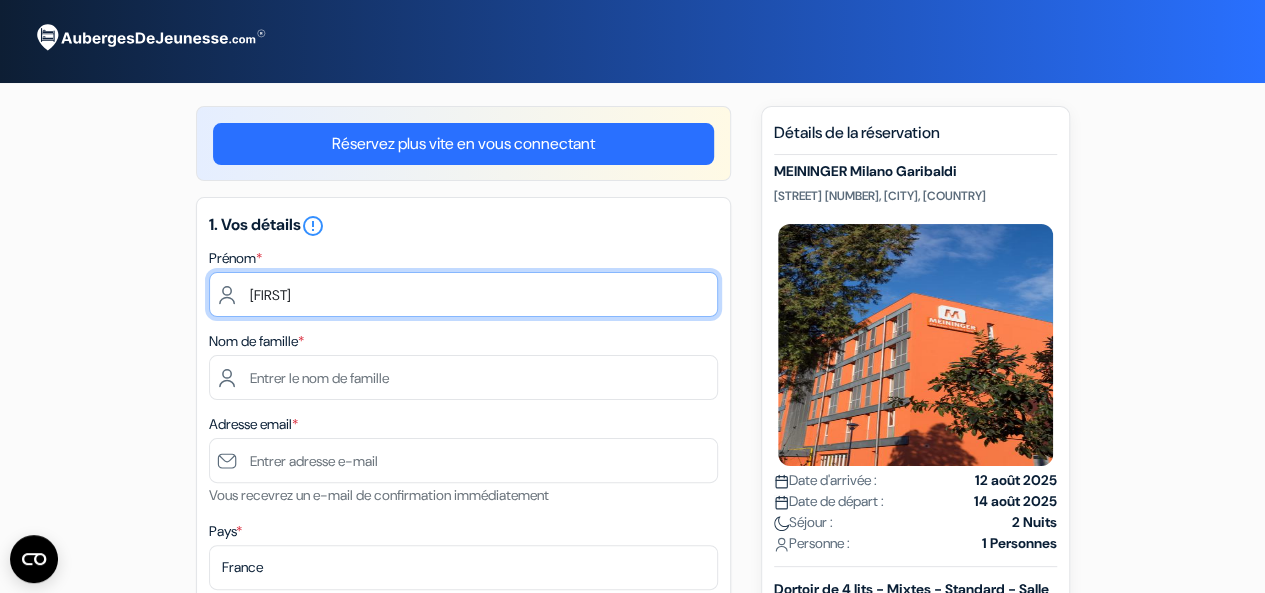 type on "[FIRST]" 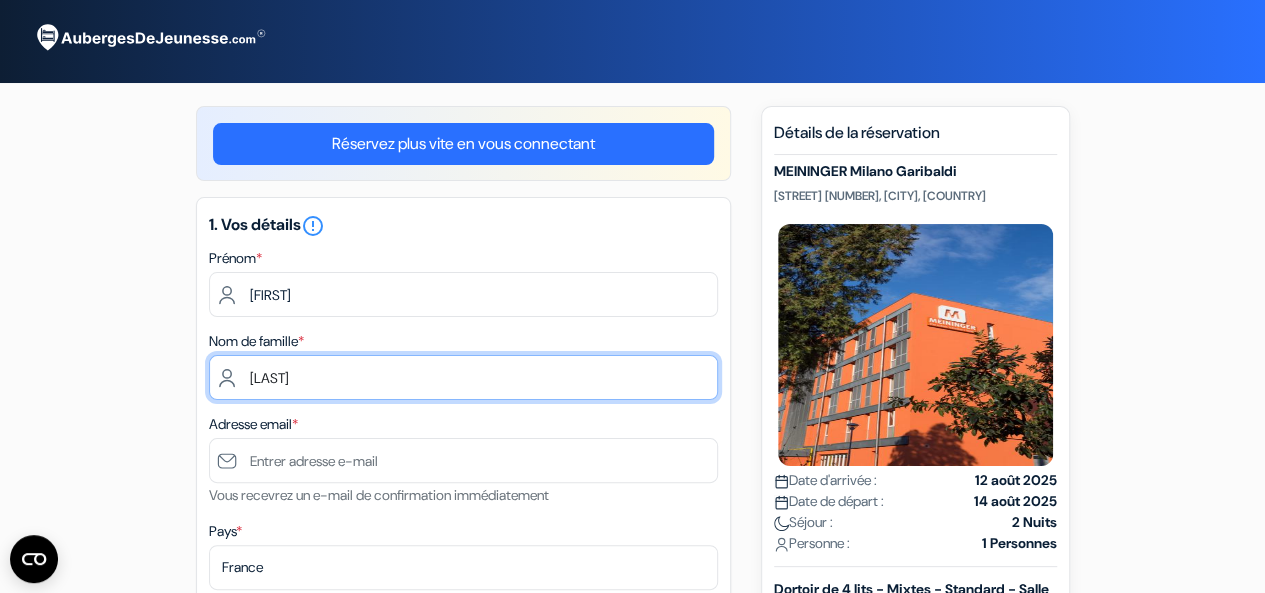type on "[LAST]" 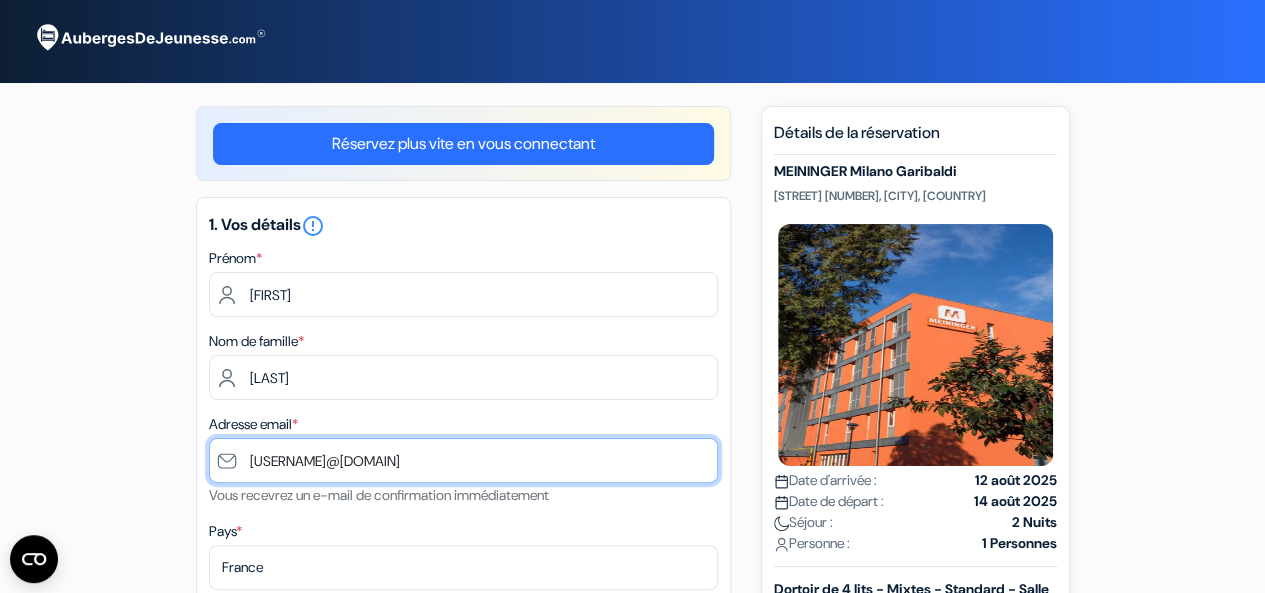 type on "[USERNAME]@[DOMAIN]" 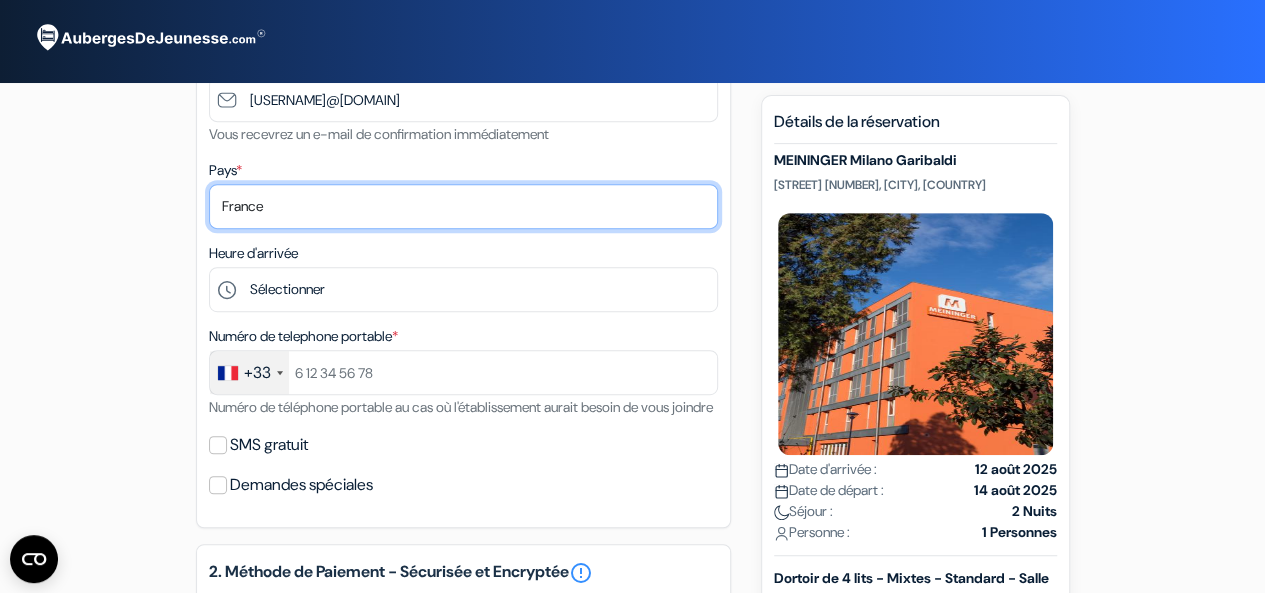scroll, scrollTop: 364, scrollLeft: 0, axis: vertical 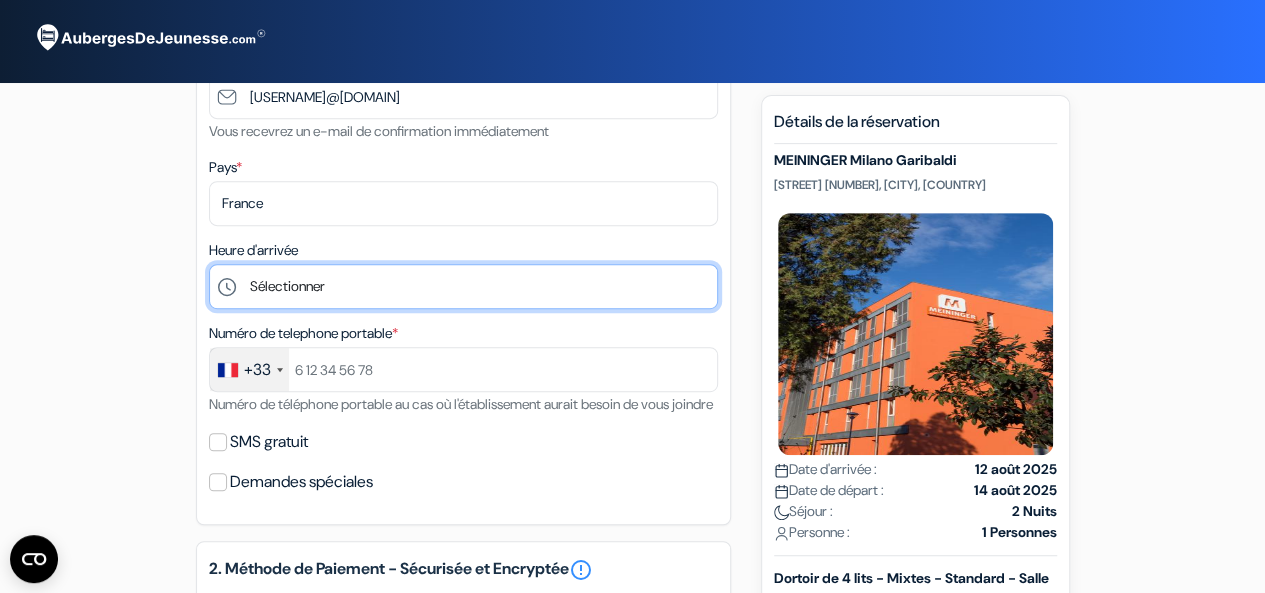 click on "Sélectionner
1:00
2:00
3:00
4:00
5:00
6:00
7:00
8:00
9:00
10:00
11:00
12:00 13:00 14:00 15:00" at bounding box center (463, 286) 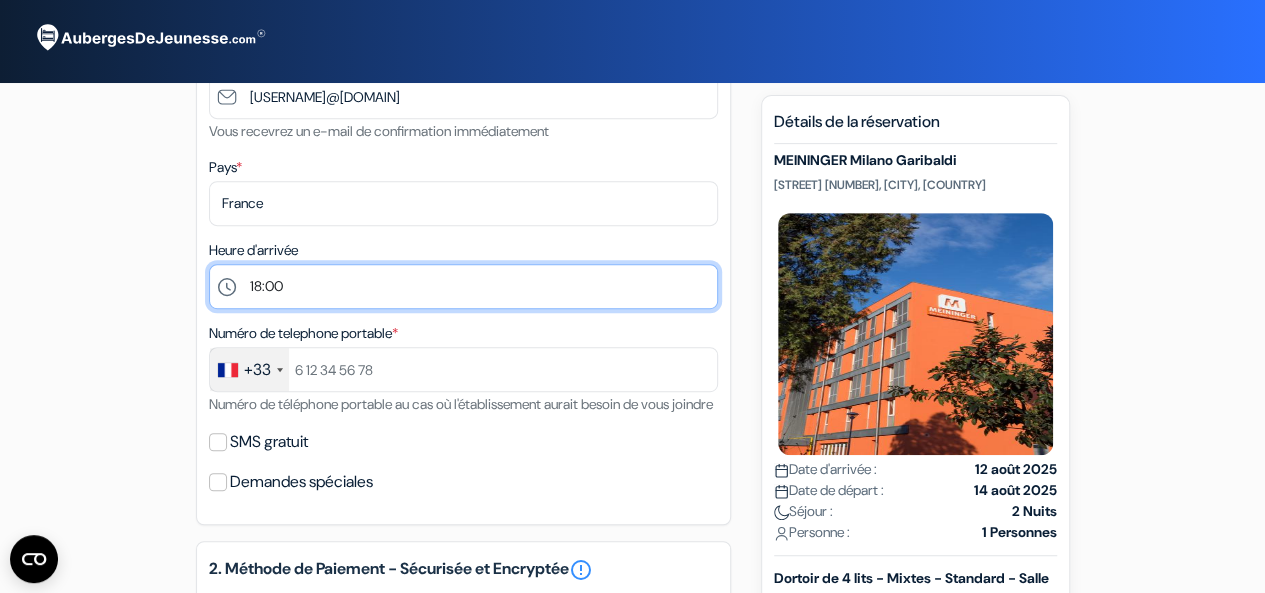 click on "Sélectionner
1:00
2:00
3:00
4:00
5:00
6:00
7:00
8:00
9:00
10:00
11:00
12:00 13:00 14:00 15:00" at bounding box center (463, 286) 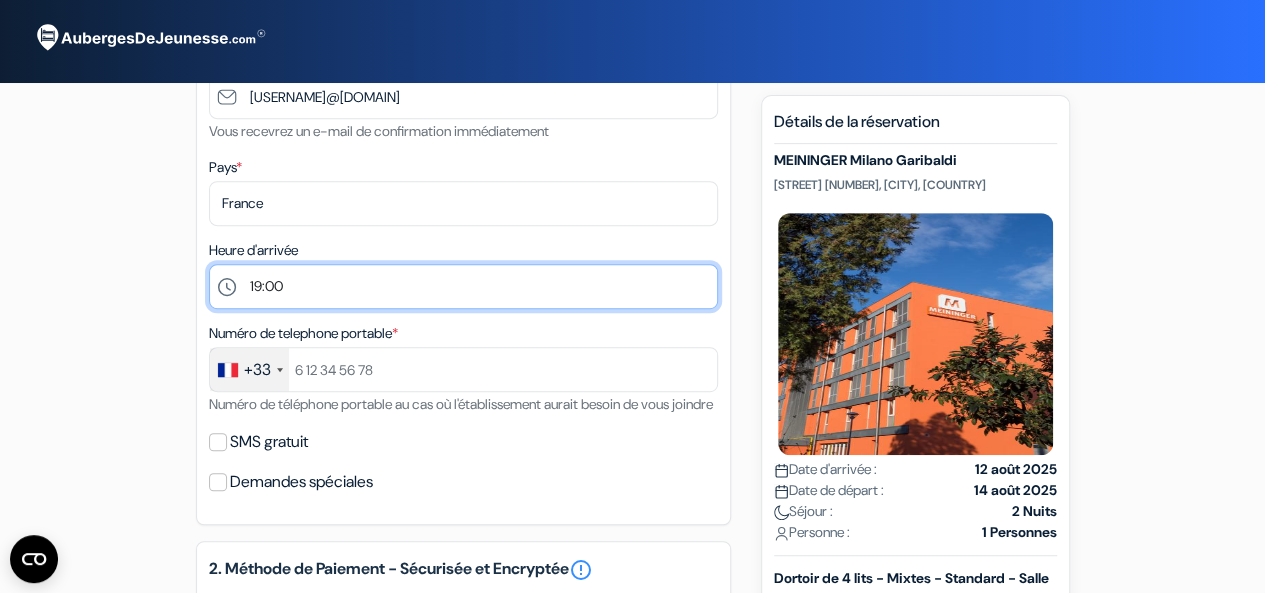 click on "Sélectionner
1:00
2:00
3:00
4:00
5:00
6:00
7:00
8:00
9:00
10:00
11:00
12:00 13:00 14:00 15:00" at bounding box center (463, 286) 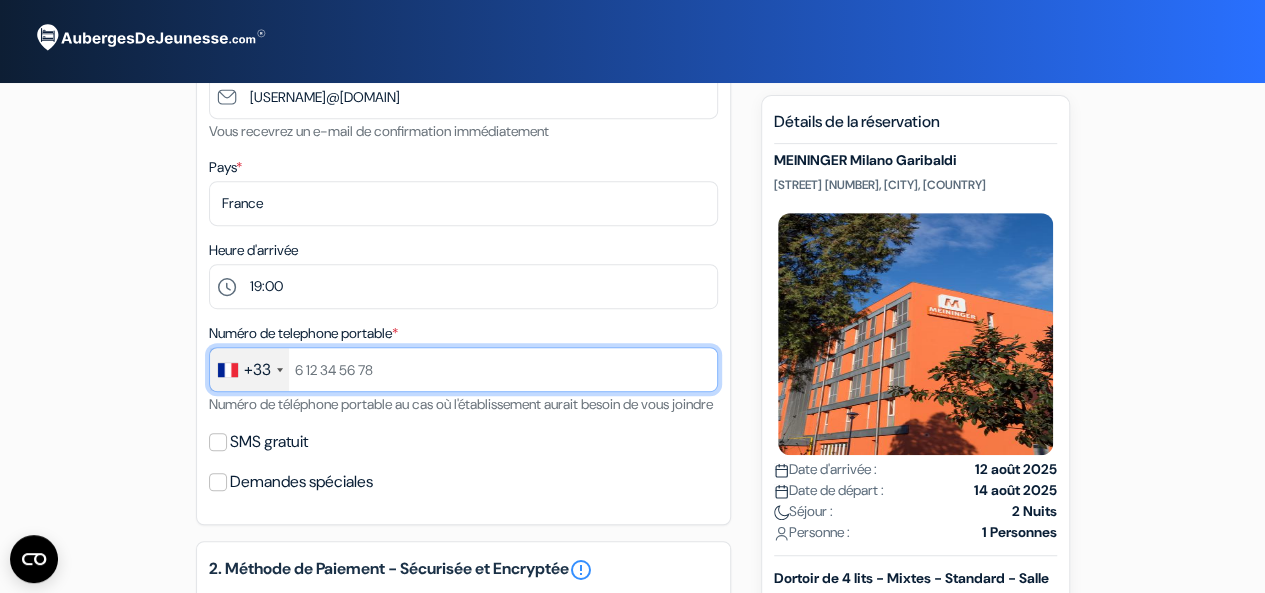 click at bounding box center (463, 369) 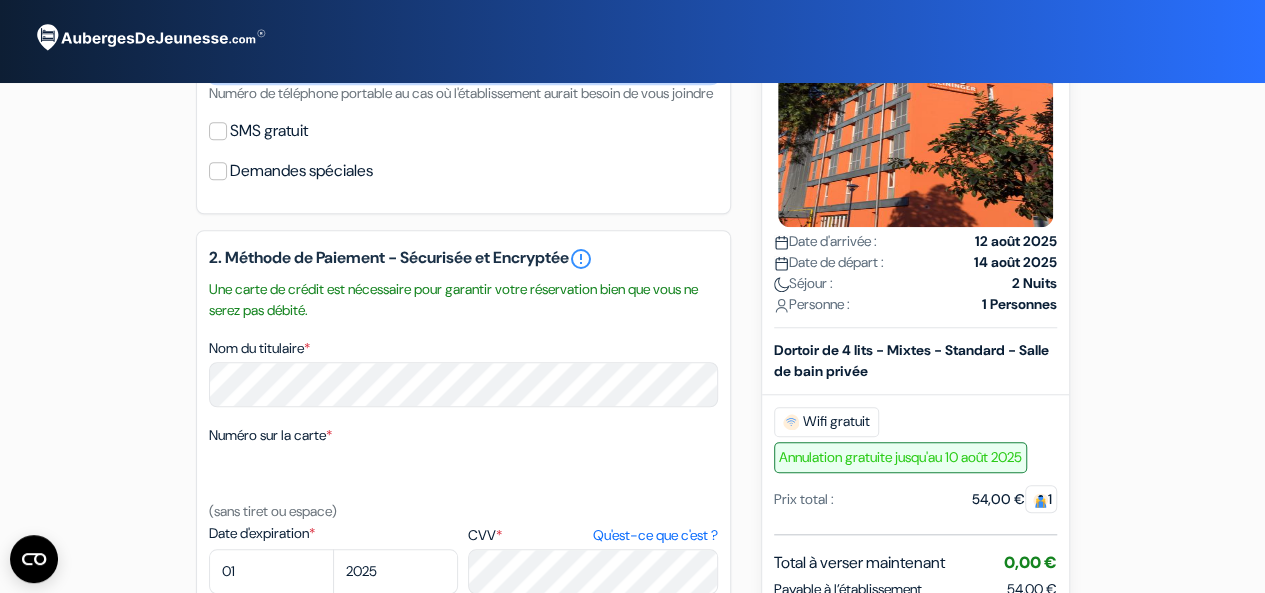 scroll, scrollTop: 676, scrollLeft: 0, axis: vertical 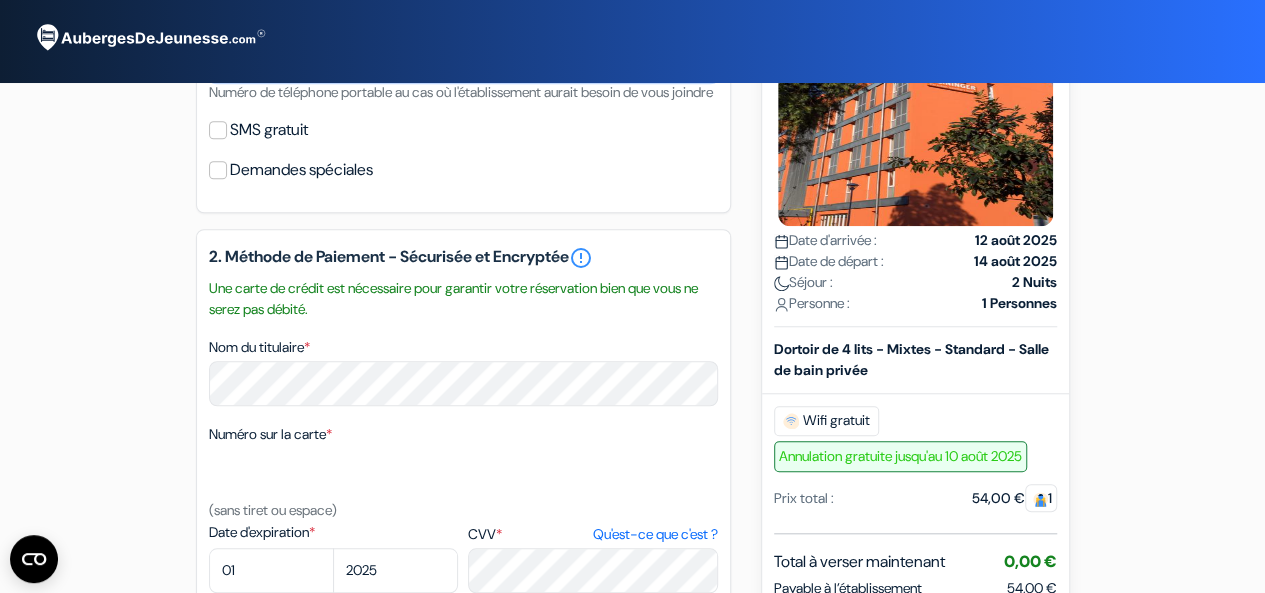 type on "782244067" 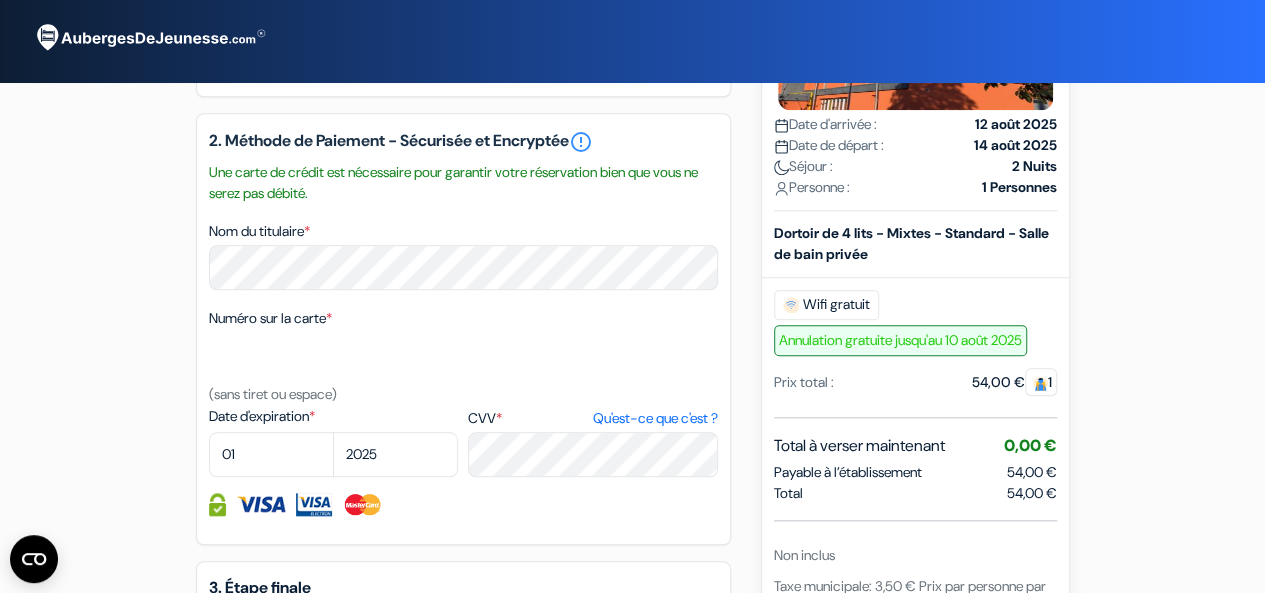 scroll, scrollTop: 793, scrollLeft: 0, axis: vertical 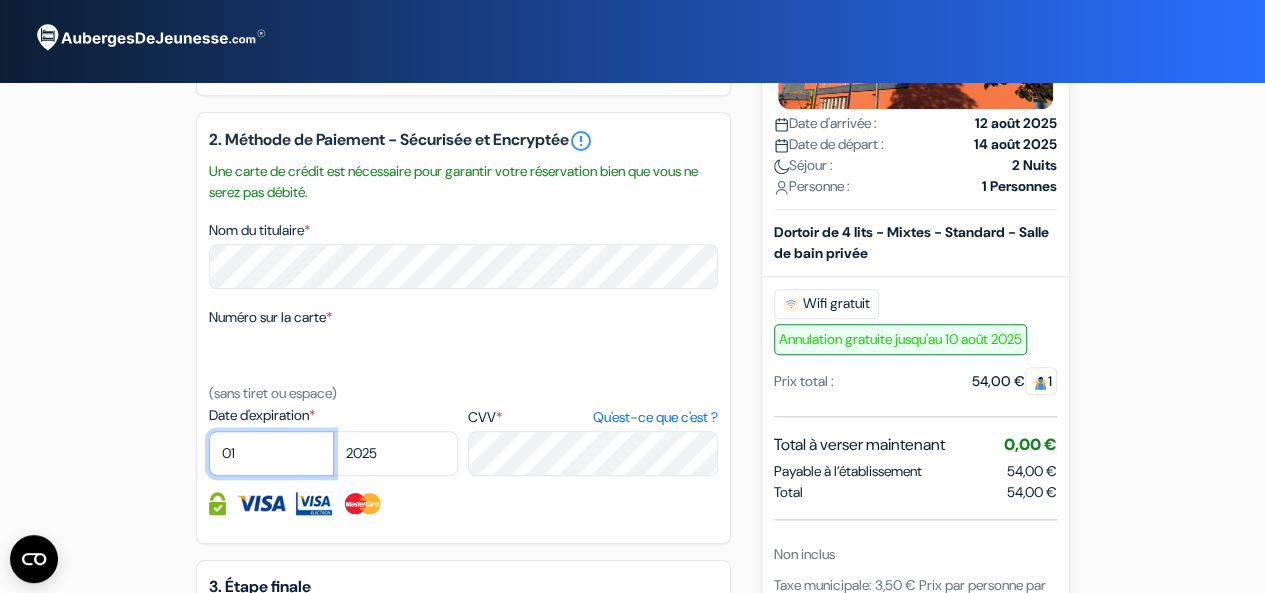 click on "01
02
03
04
05
06
07
08
09
10
11
12" at bounding box center (271, 453) 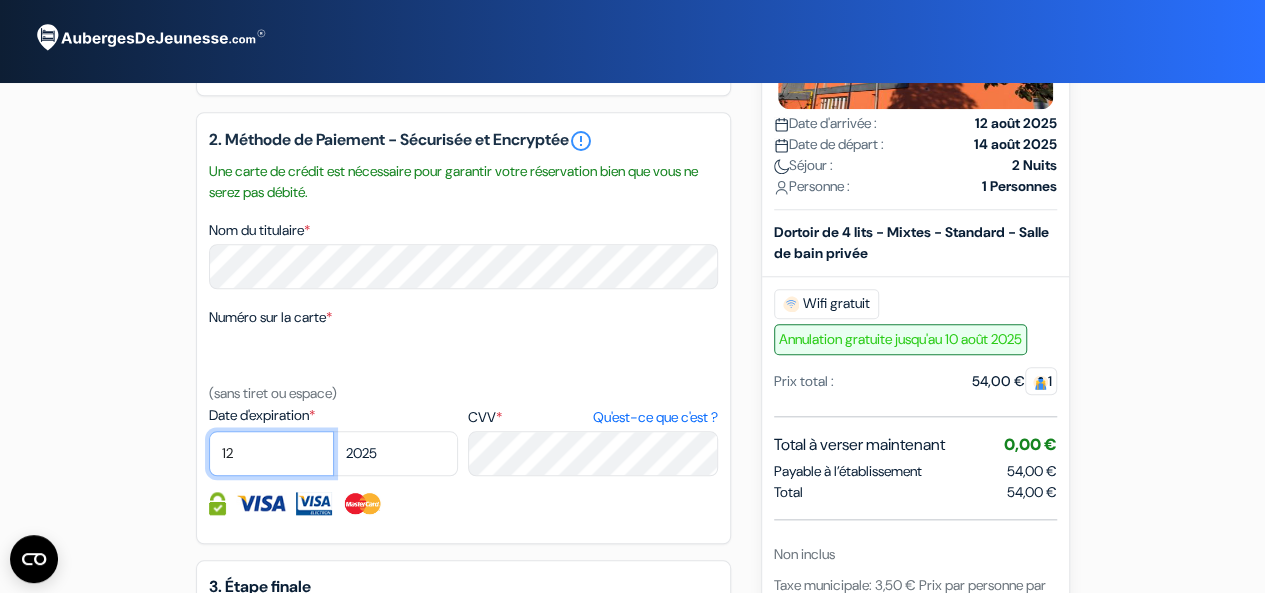 click on "01
02
03
04
05
06
07
08
09
10
11
12" at bounding box center (271, 453) 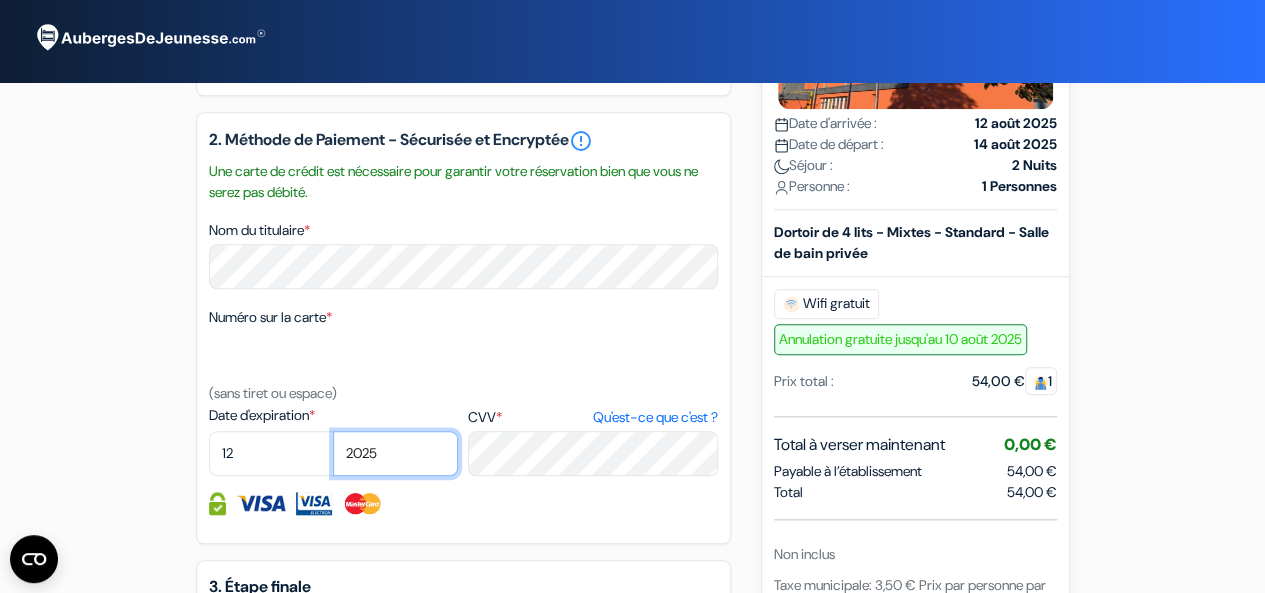 click on "2025
2026
2027
2028
2029
2030
2031
2032
2033 2034 2035 2036 2037 2038 2039 2040 2041 2042 2043" at bounding box center (395, 453) 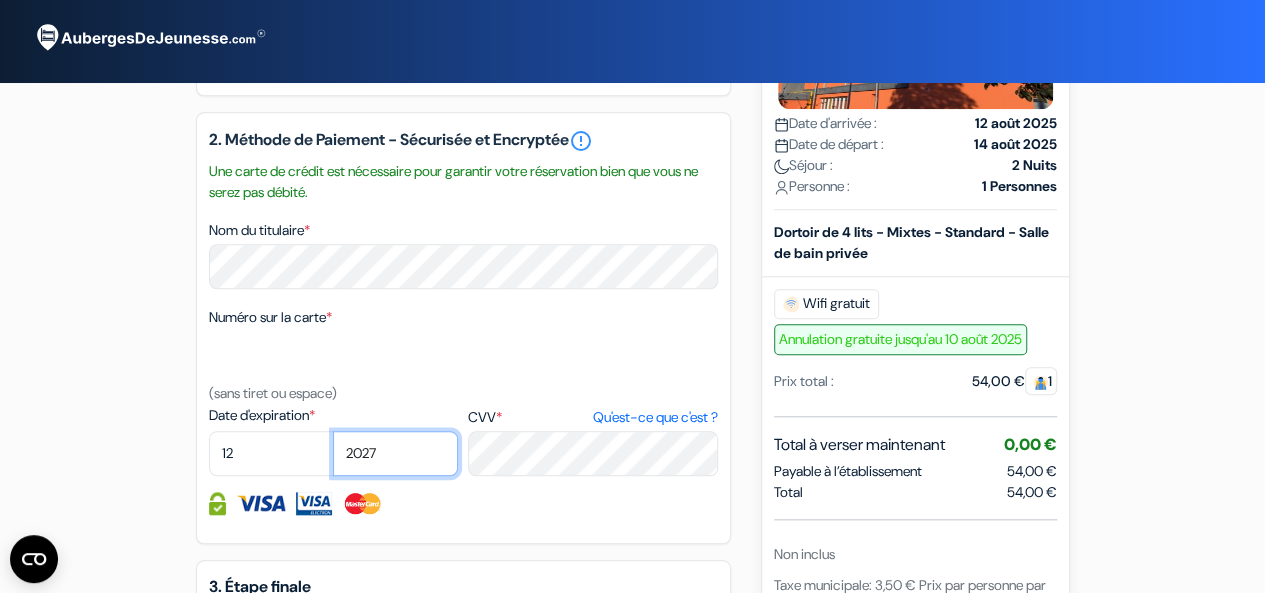 click on "2025
2026
2027
2028
2029
2030
2031
2032
2033 2034 2035 2036 2037 2038 2039 2040 2041 2042 2043" at bounding box center (395, 453) 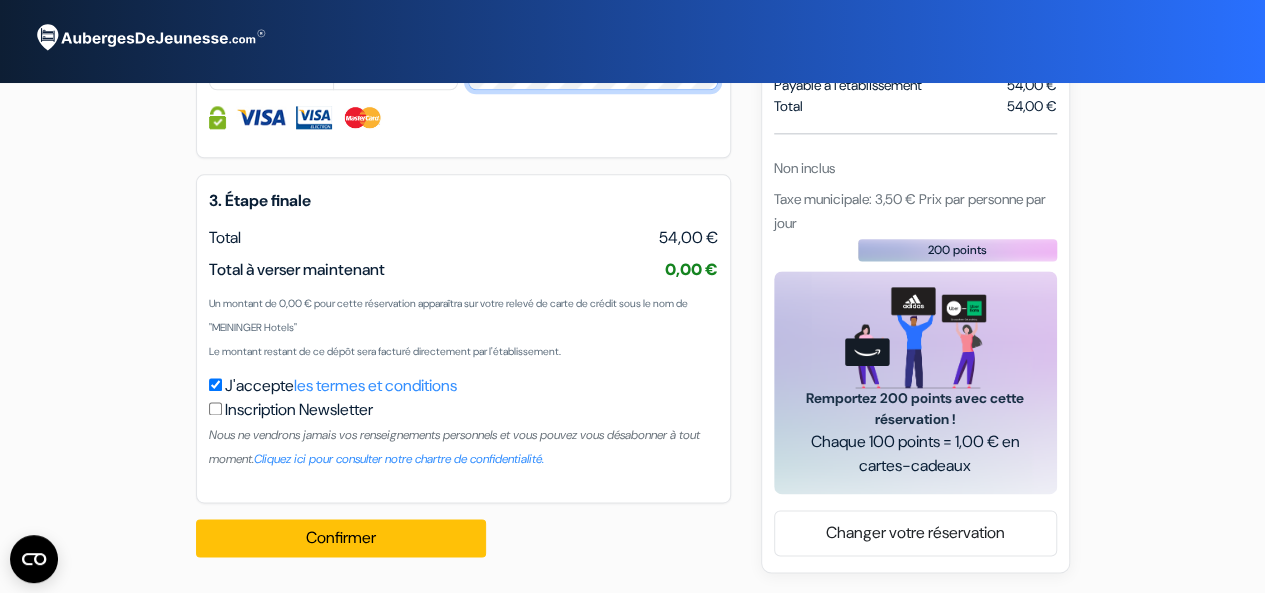 scroll, scrollTop: 1206, scrollLeft: 0, axis: vertical 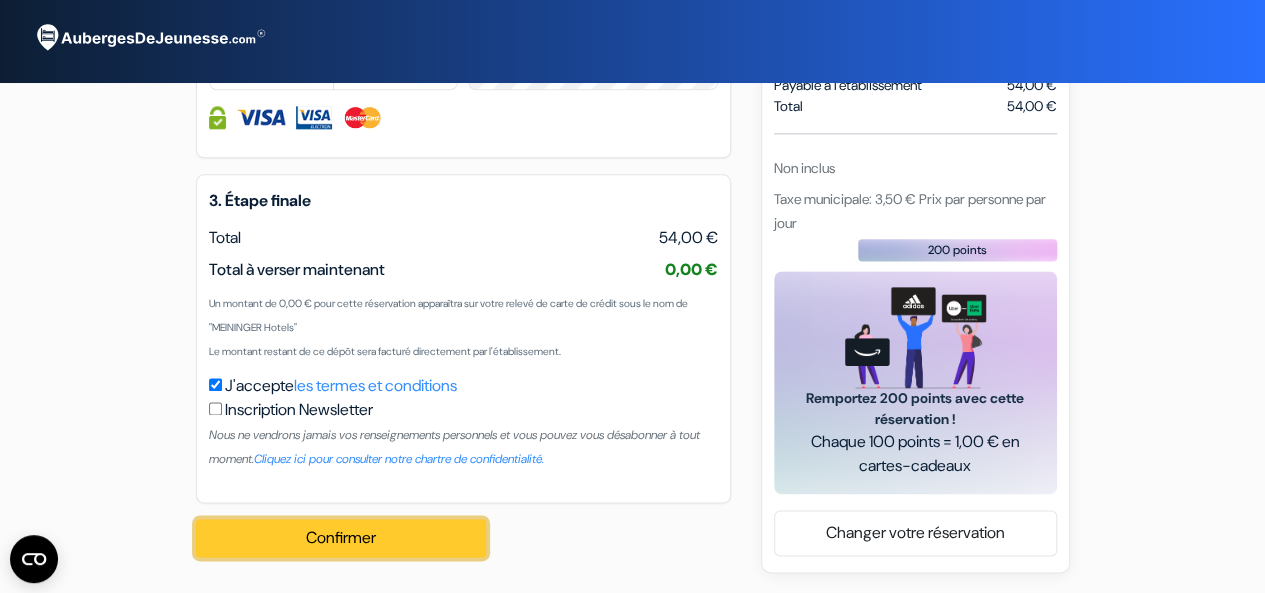 click on "Confirmer
Loading..." at bounding box center [341, 538] 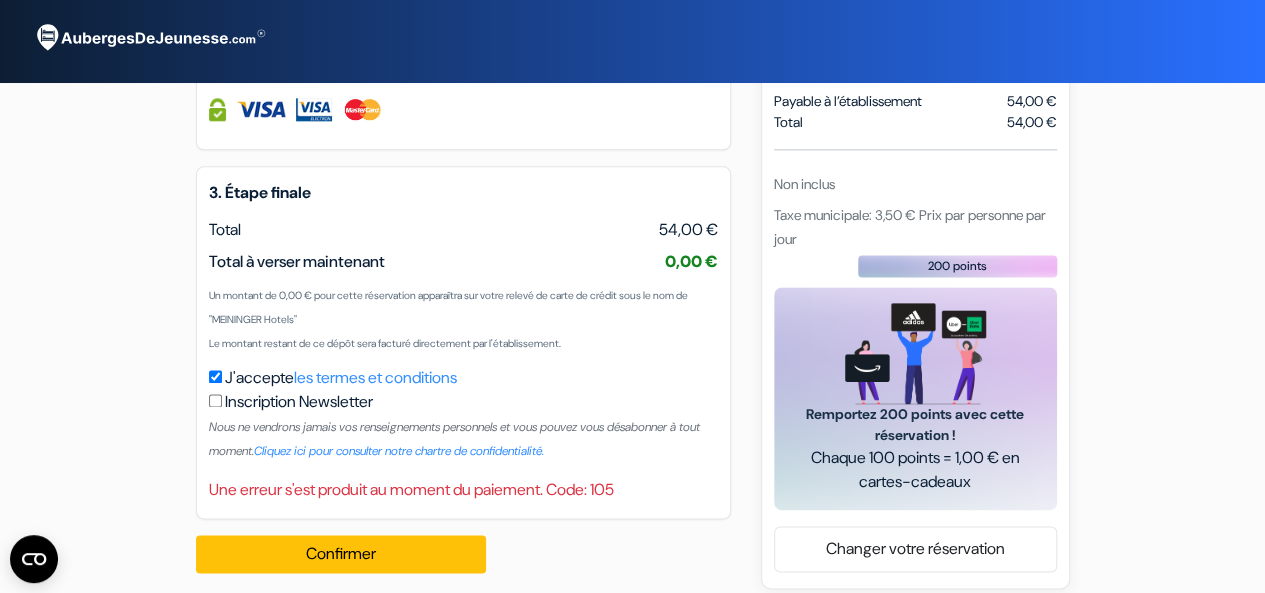 scroll, scrollTop: 1230, scrollLeft: 0, axis: vertical 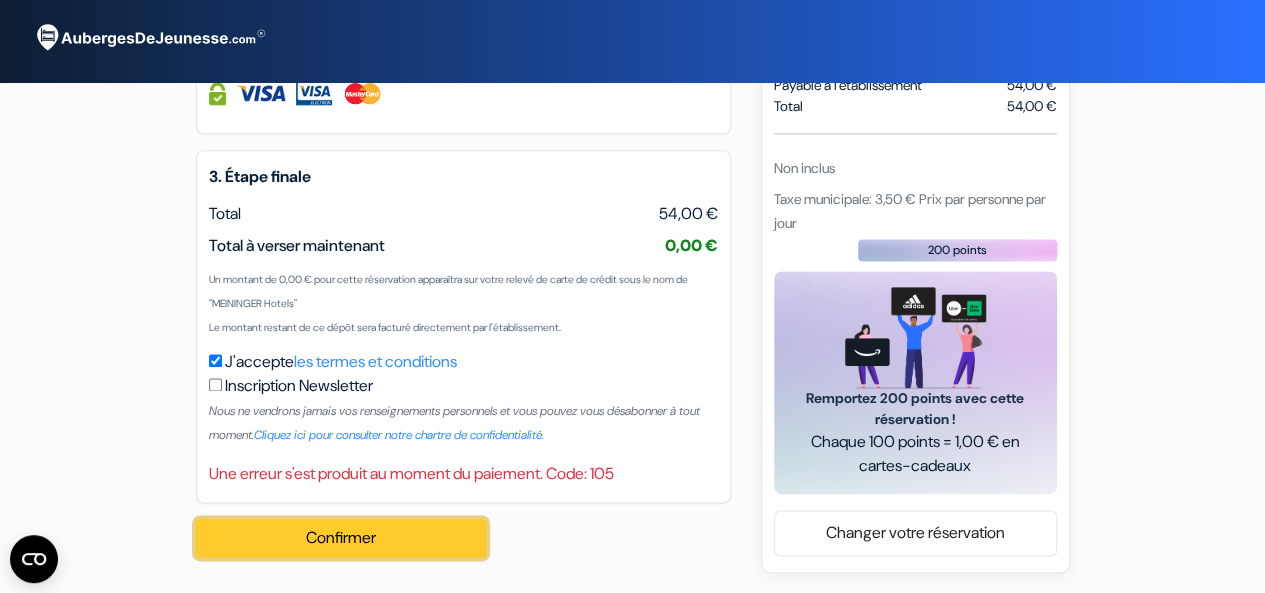 click on "Confirmer
Loading..." at bounding box center [341, 538] 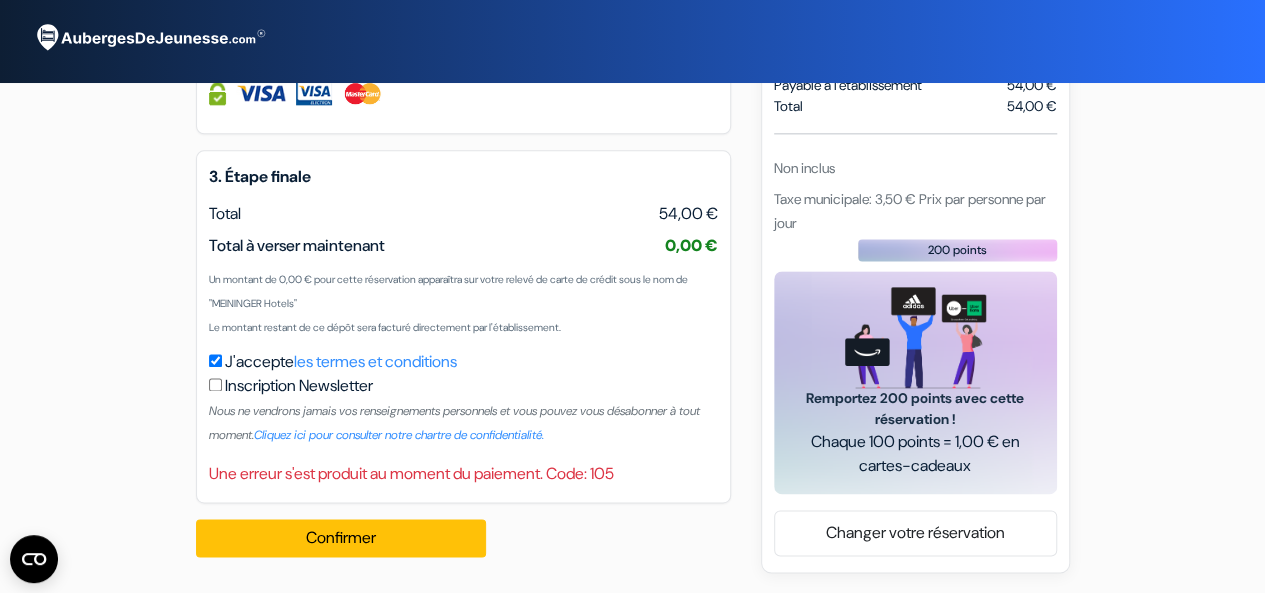 scroll, scrollTop: 1160, scrollLeft: 0, axis: vertical 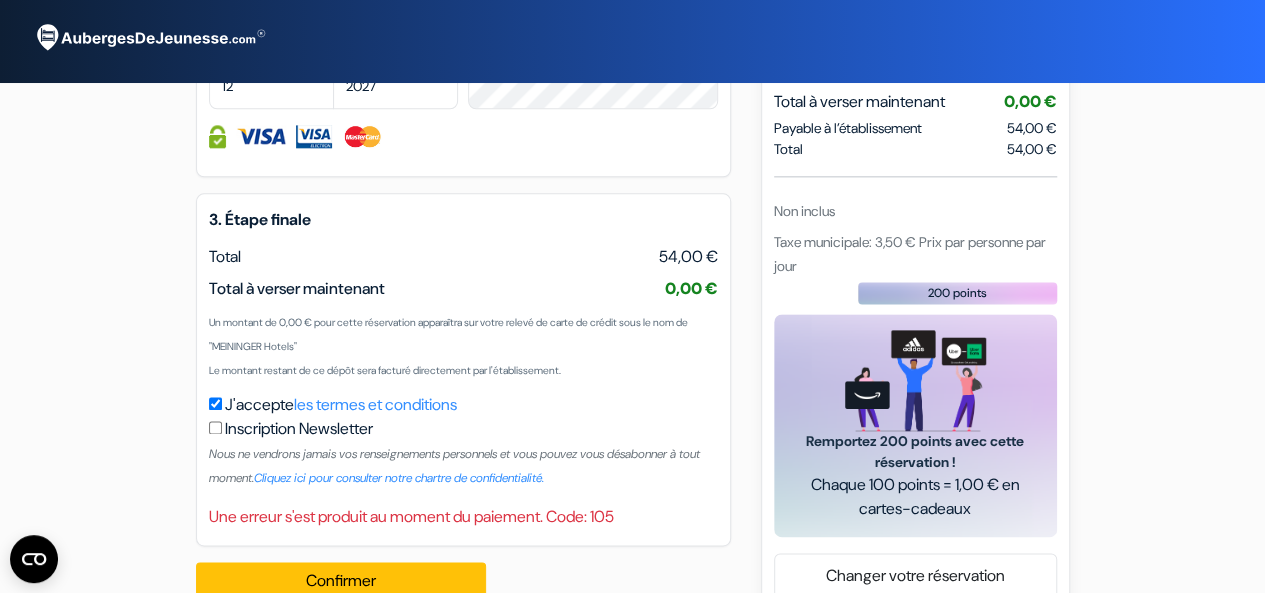 click at bounding box center (261, 136) 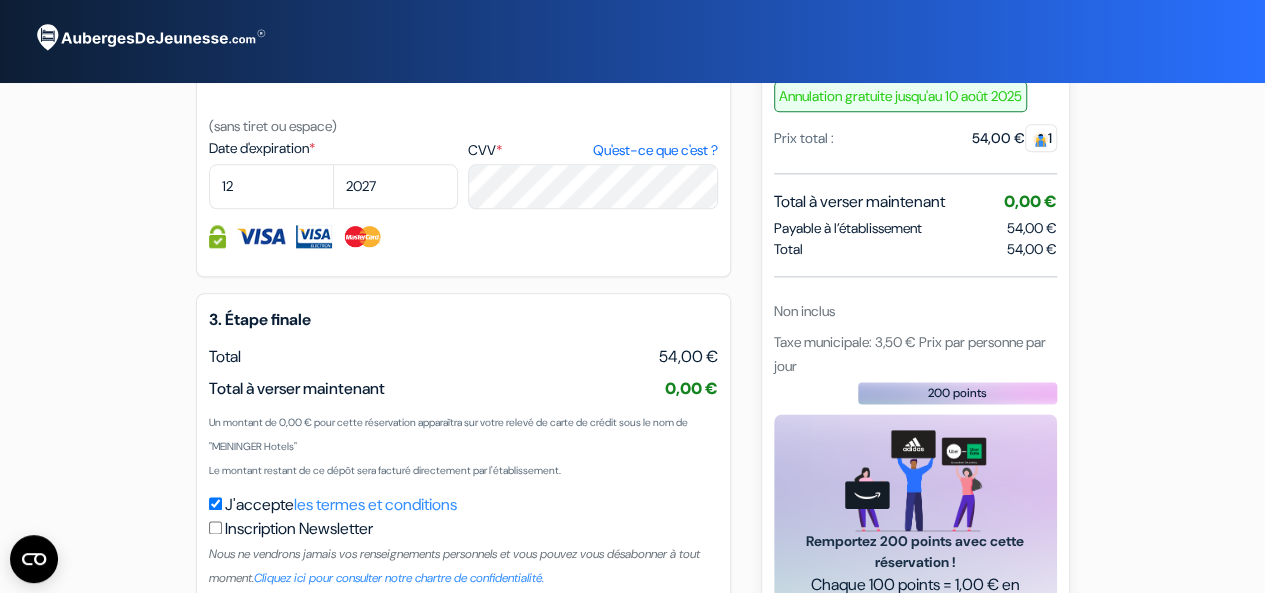 scroll, scrollTop: 1230, scrollLeft: 0, axis: vertical 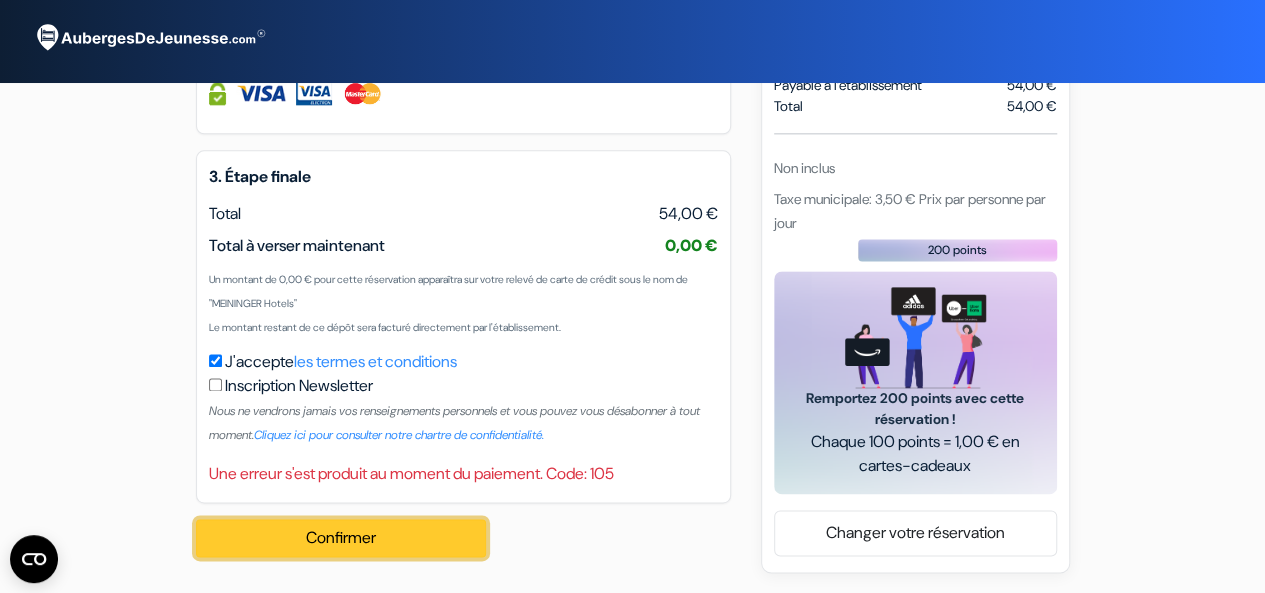 click on "Confirmer
Loading..." at bounding box center (341, 538) 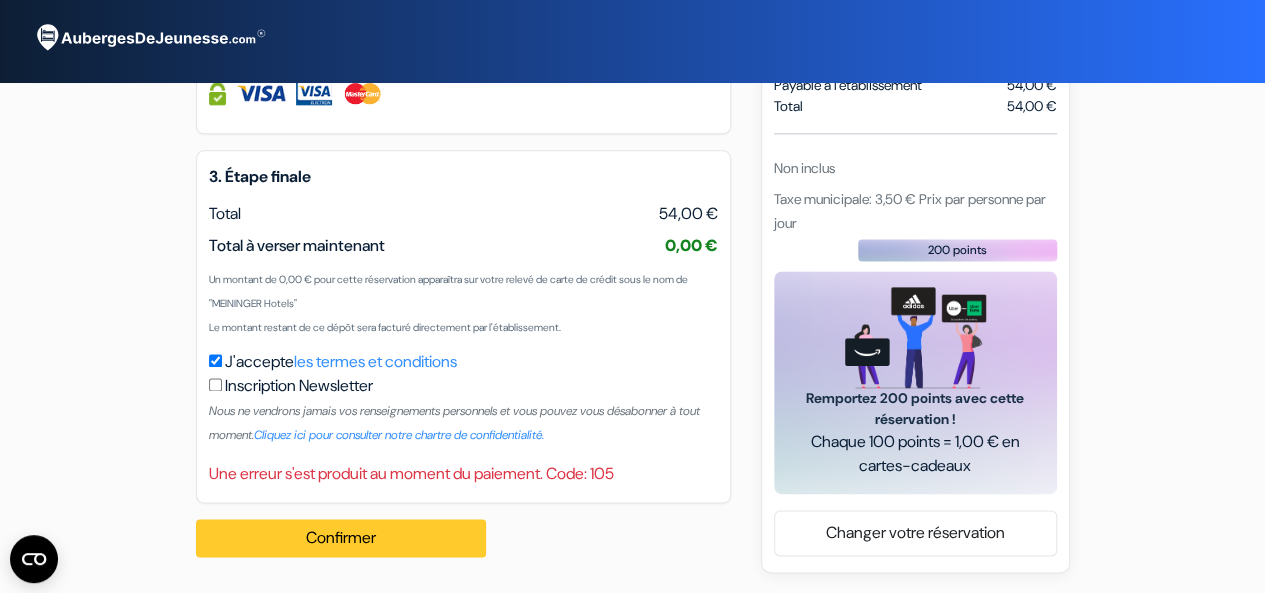 scroll, scrollTop: 1230, scrollLeft: 0, axis: vertical 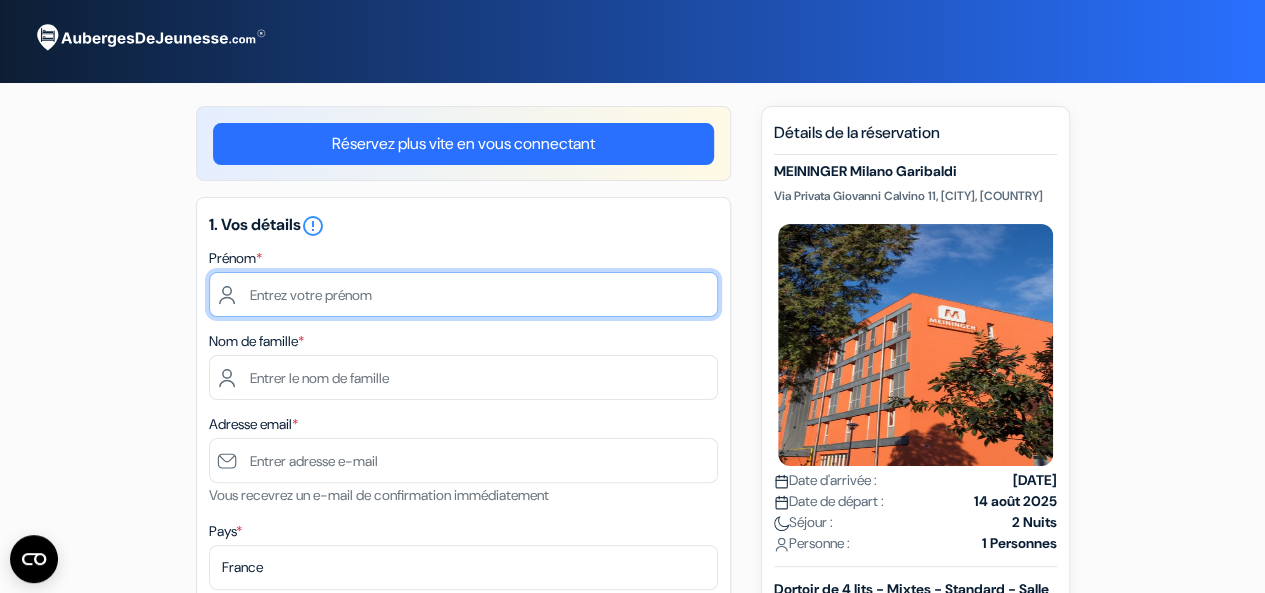 click at bounding box center (463, 294) 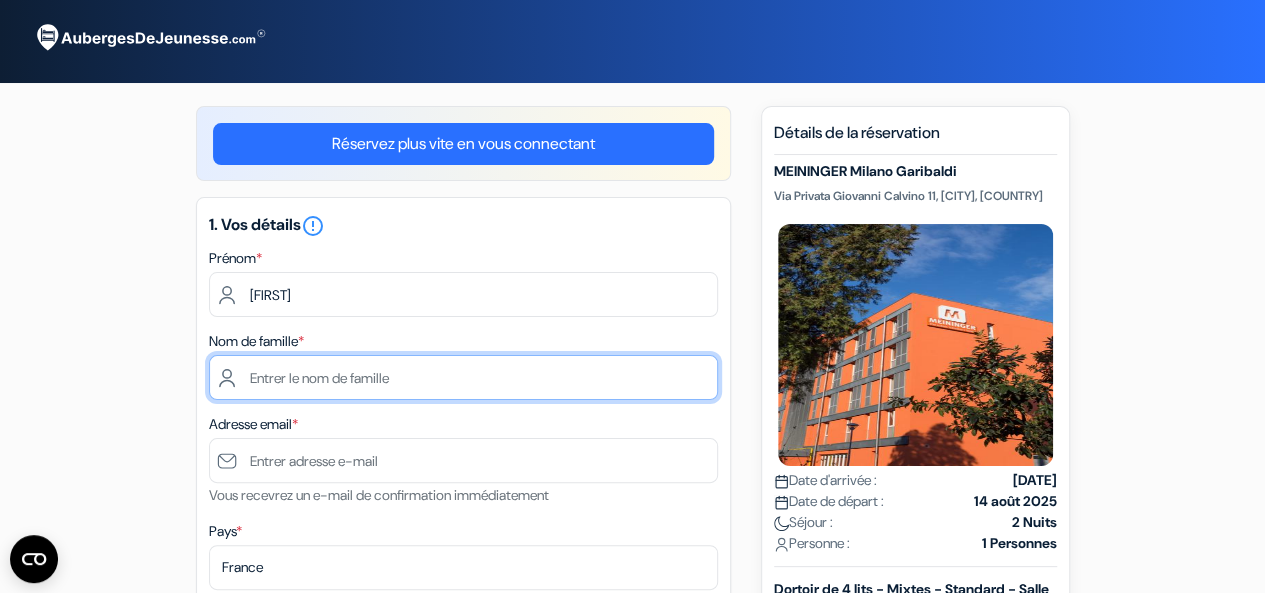 click at bounding box center [463, 377] 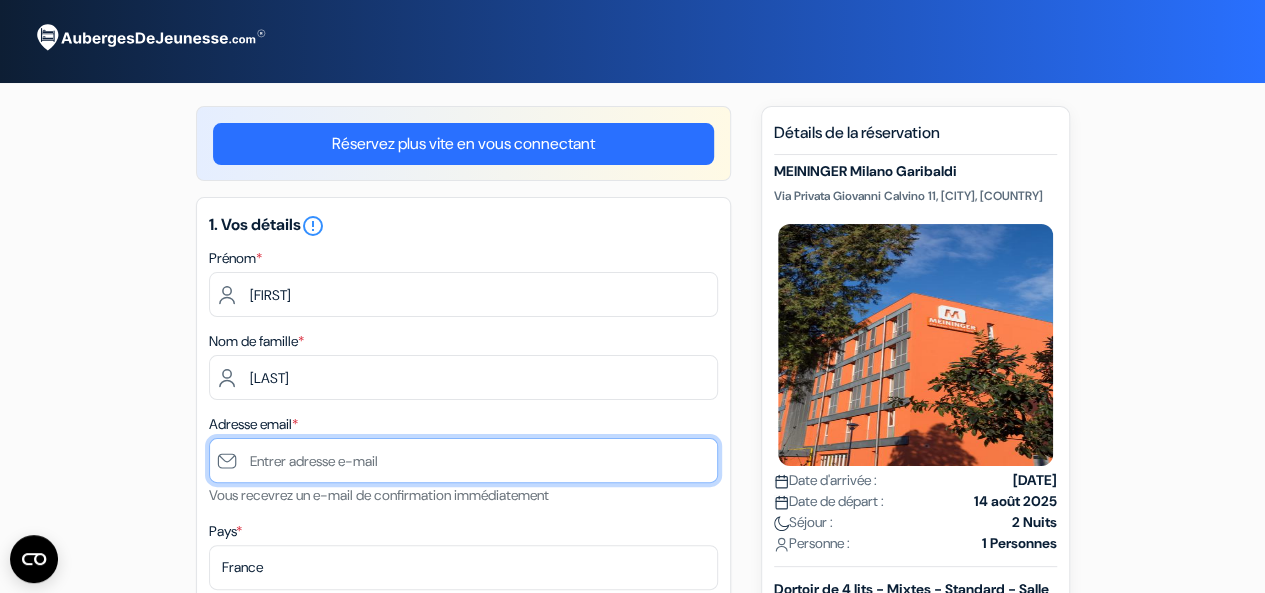 click at bounding box center [463, 460] 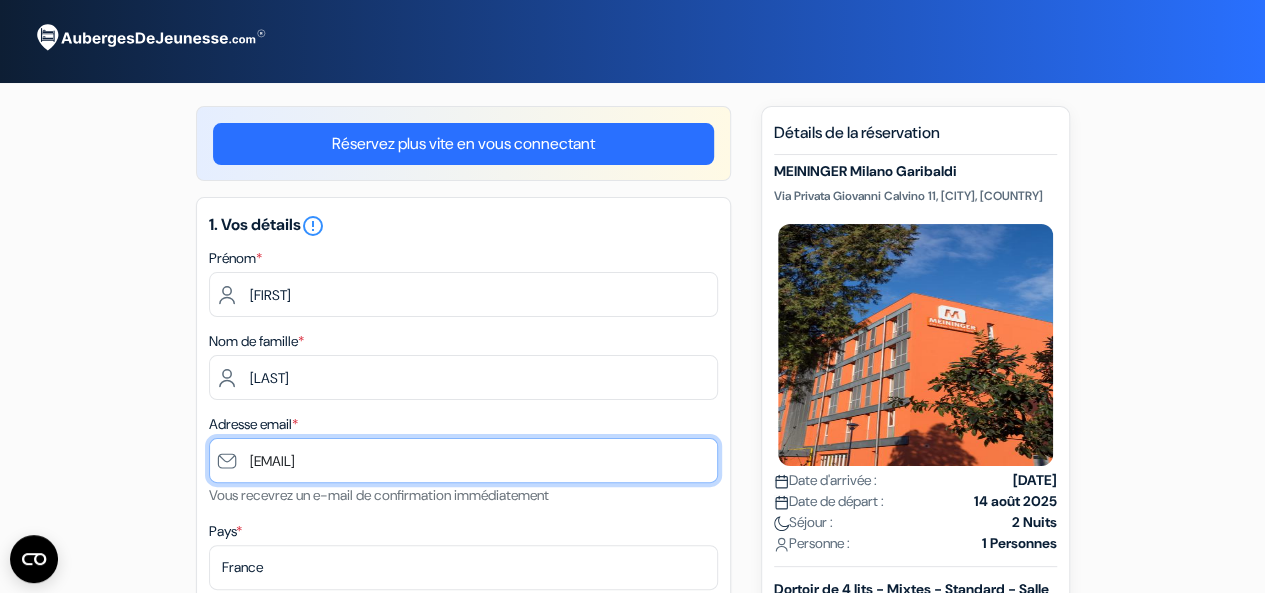 scroll, scrollTop: 192, scrollLeft: 0, axis: vertical 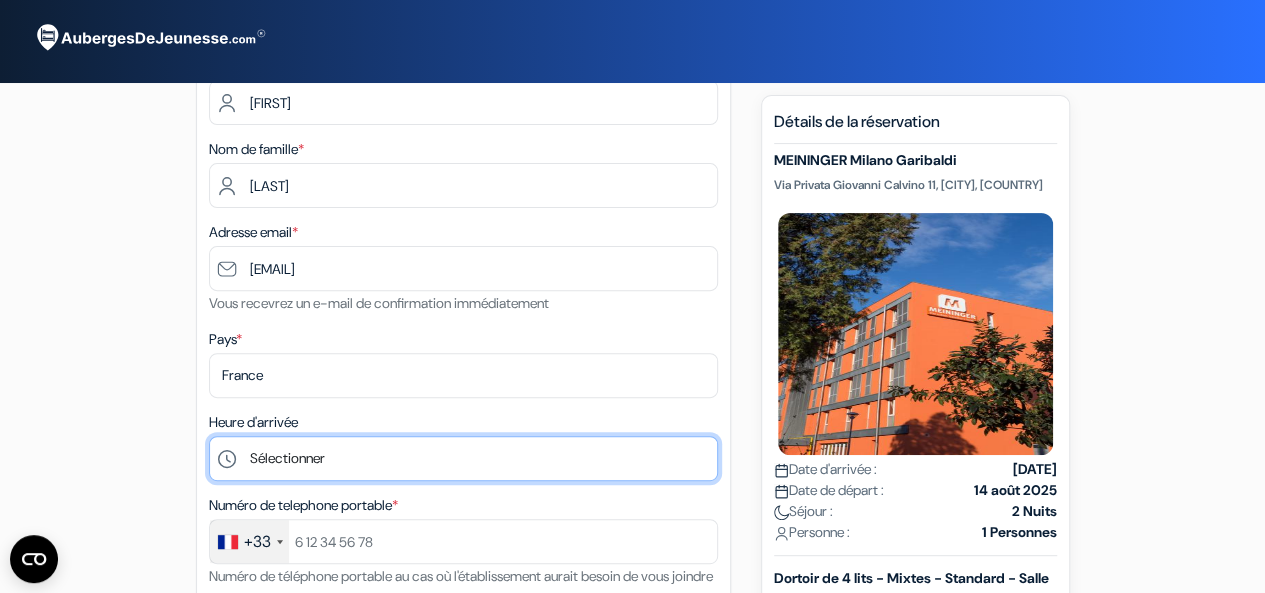 click on "Sélectionner
1:00
2:00
3:00
4:00
5:00
6:00
7:00
8:00
9:00
10:00
11:00
12:00 13:00 14:00 15:00" at bounding box center (463, 458) 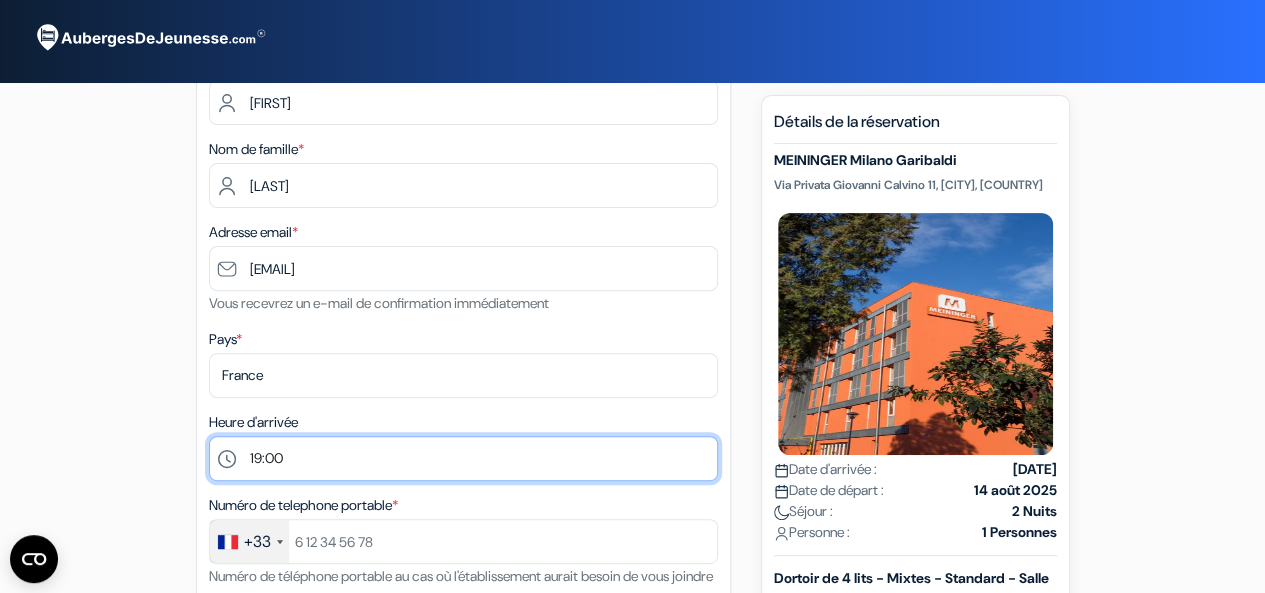 click on "Sélectionner
1:00
2:00
3:00
4:00
5:00
6:00
7:00
8:00
9:00
10:00
11:00
12:00 13:00 14:00 15:00" at bounding box center (463, 458) 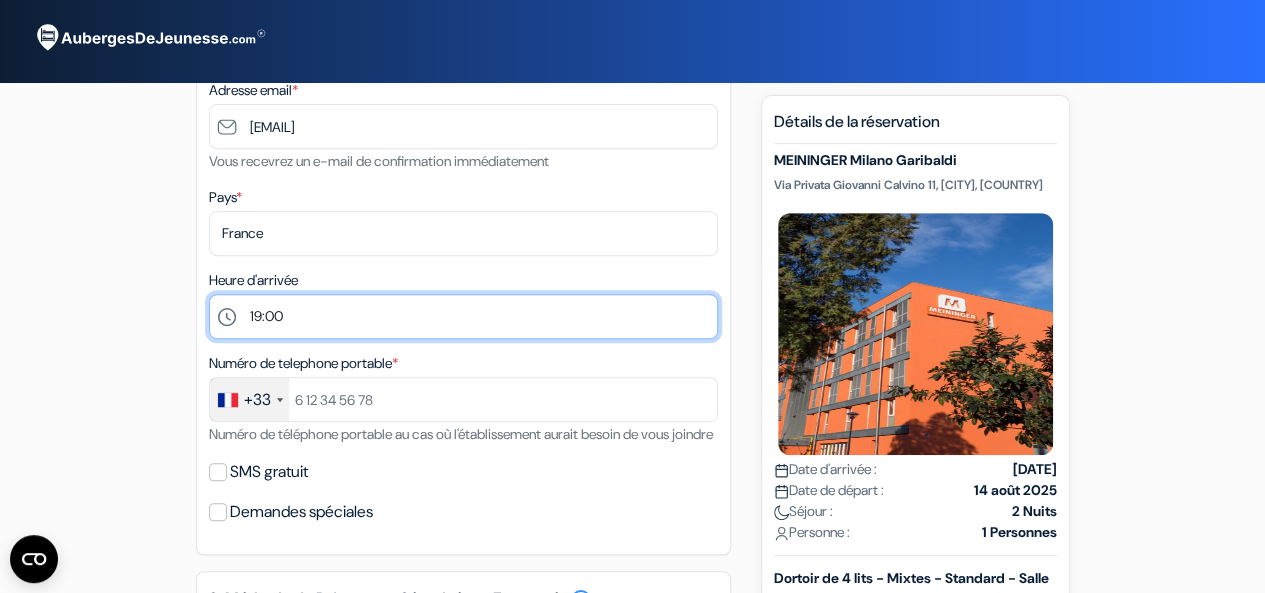 scroll, scrollTop: 338, scrollLeft: 0, axis: vertical 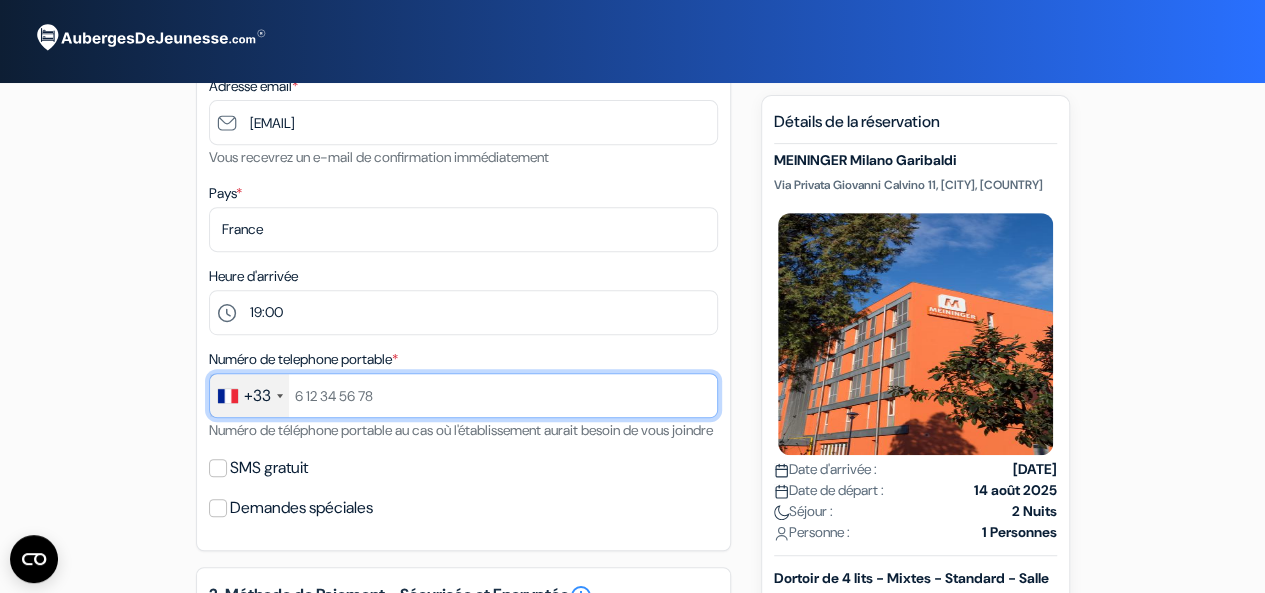 click at bounding box center (463, 395) 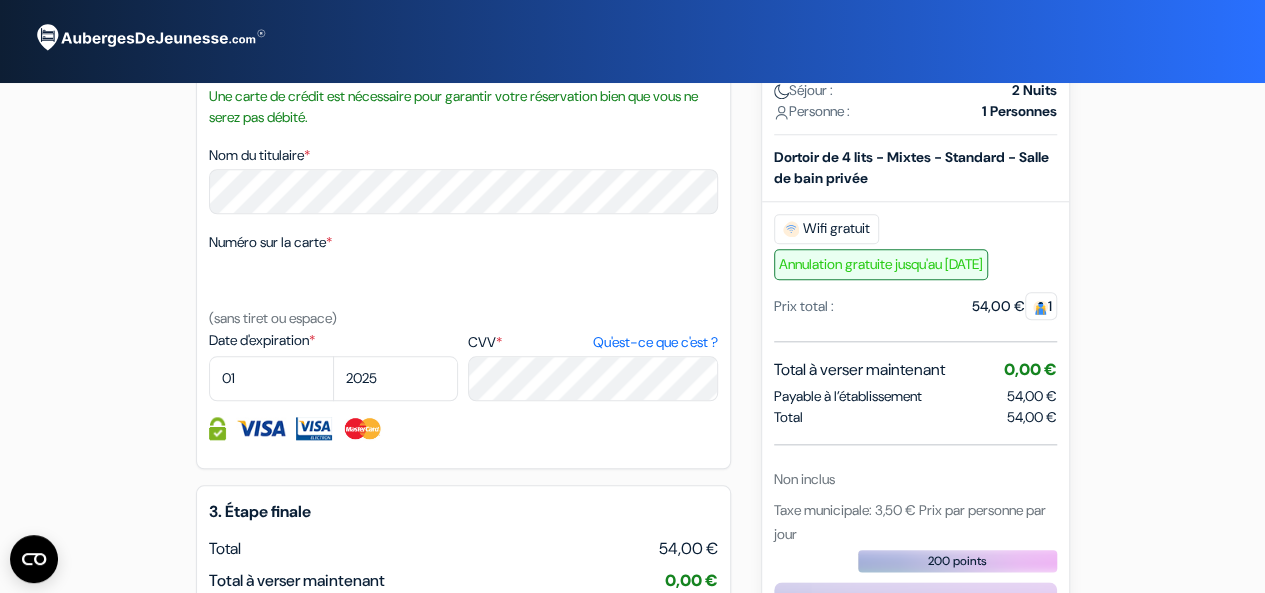 scroll, scrollTop: 871, scrollLeft: 0, axis: vertical 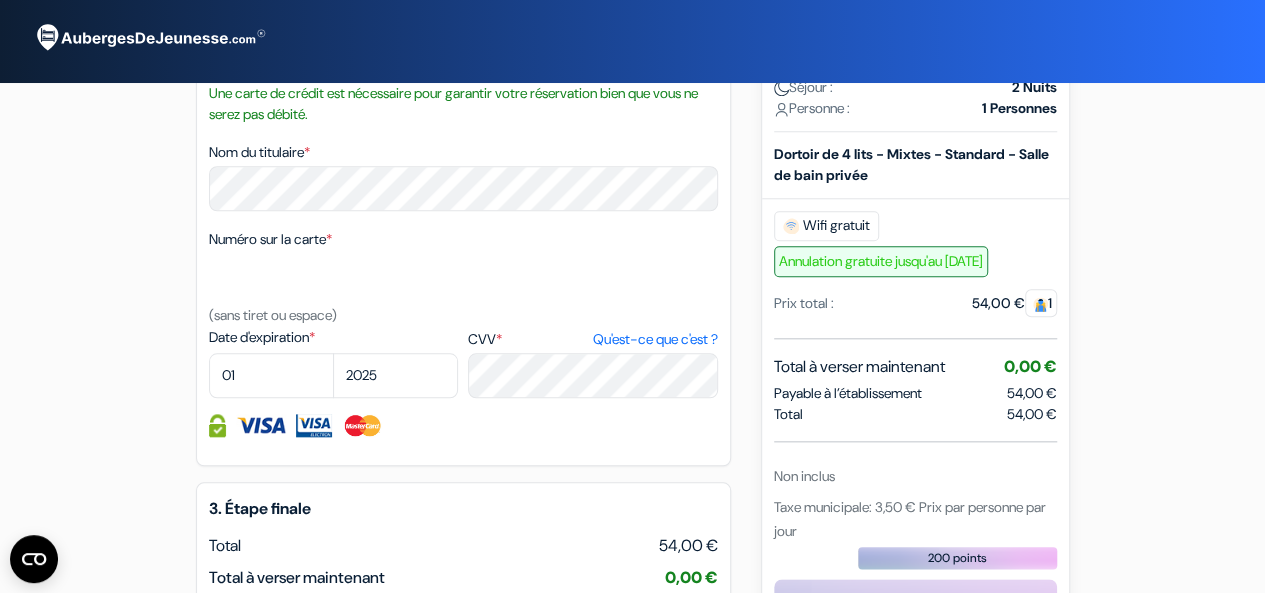 type on "782244067" 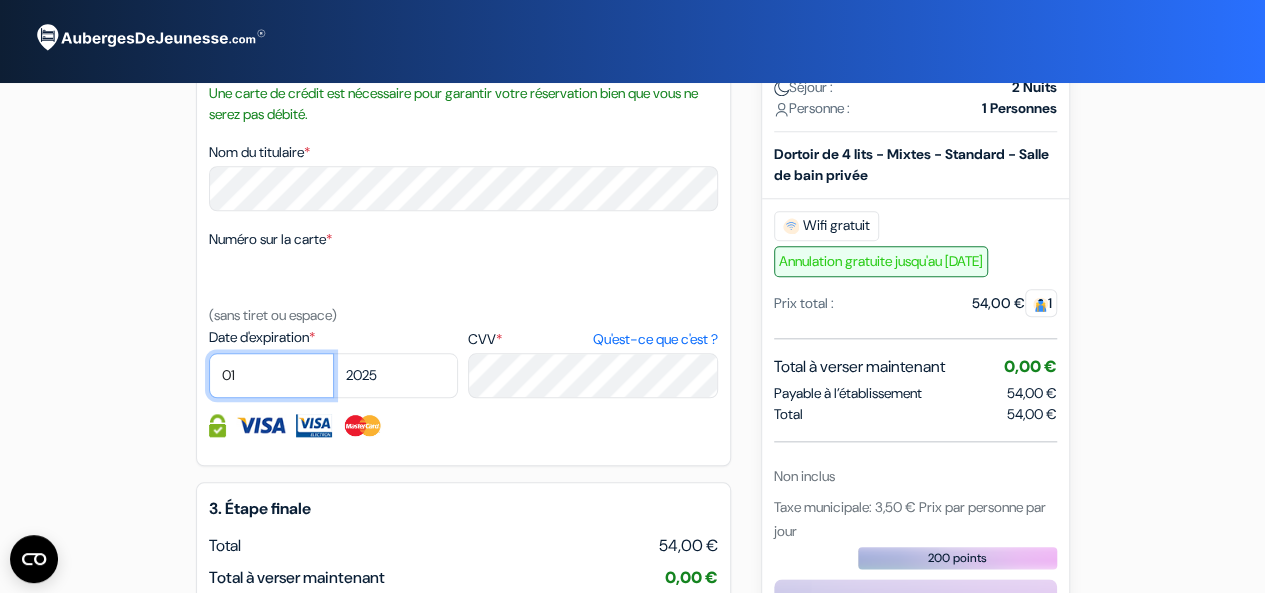 click on "01
02
03
04
05
06
07
08
09
10
11
12" at bounding box center [271, 375] 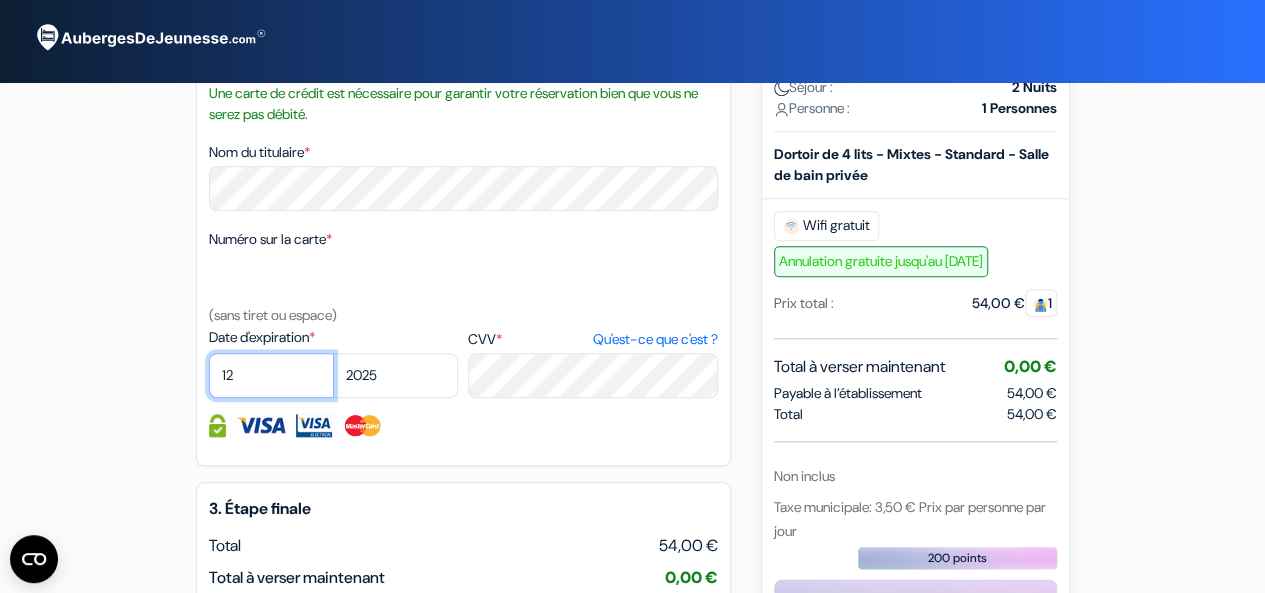 click on "01
02
03
04
05
06
07
08
09
10
11
12" at bounding box center (271, 375) 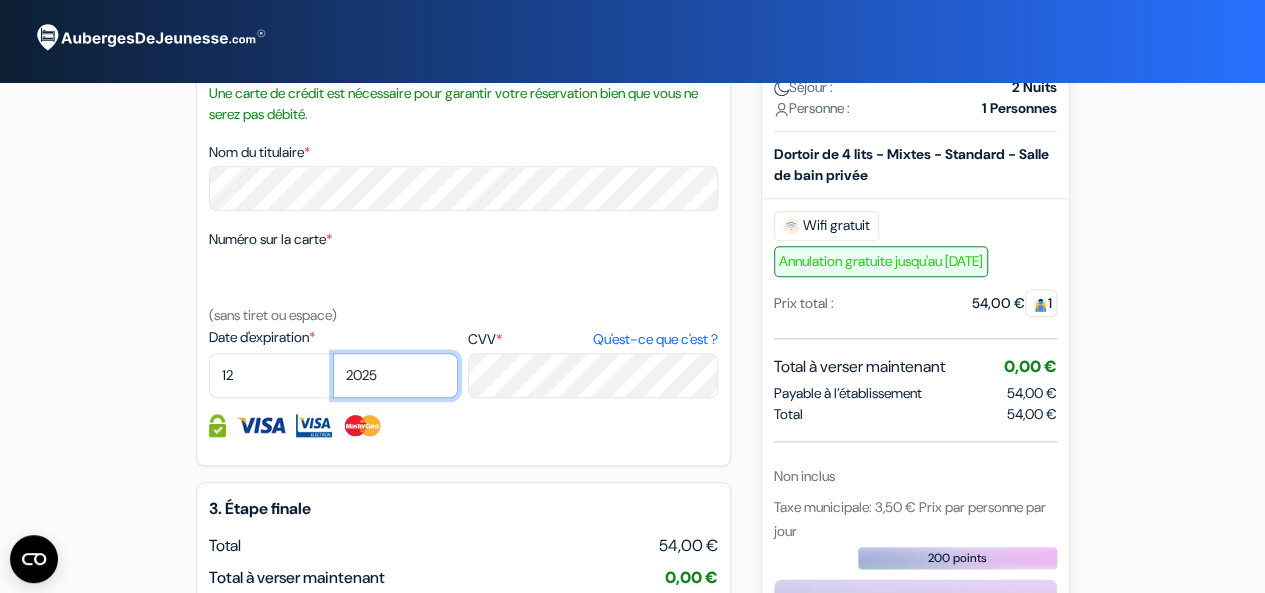 click on "2025
2026
2027
2028
2029
2030
2031
2032
2033 2034 2035 2036 2037 2038 2039 2040 2041 2042 2043" at bounding box center [395, 375] 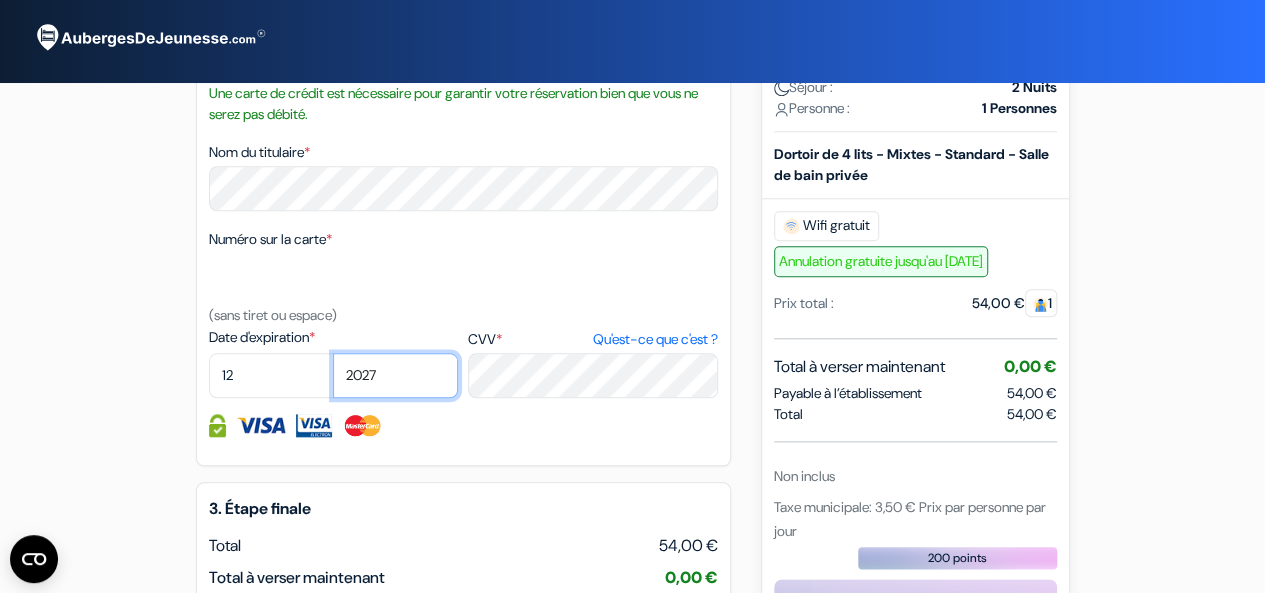 click on "2025
2026
2027
2028
2029
2030
2031
2032
2033 2034 2035 2036 2037 2038 2039 2040 2041 2042 2043" at bounding box center (395, 375) 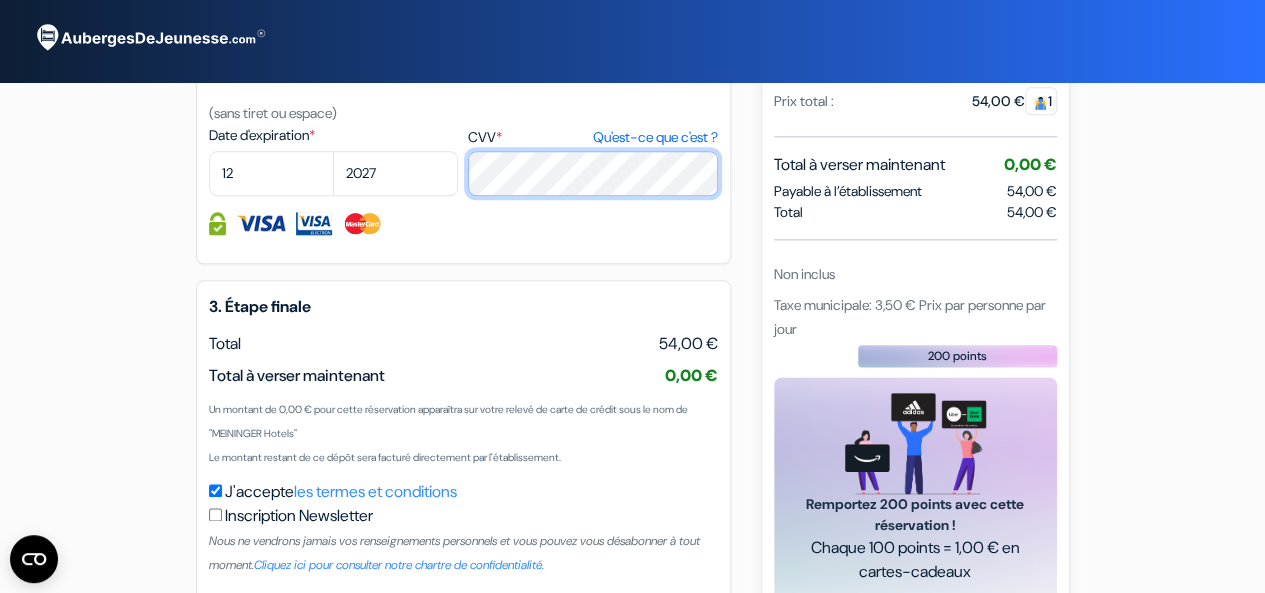 scroll, scrollTop: 1206, scrollLeft: 0, axis: vertical 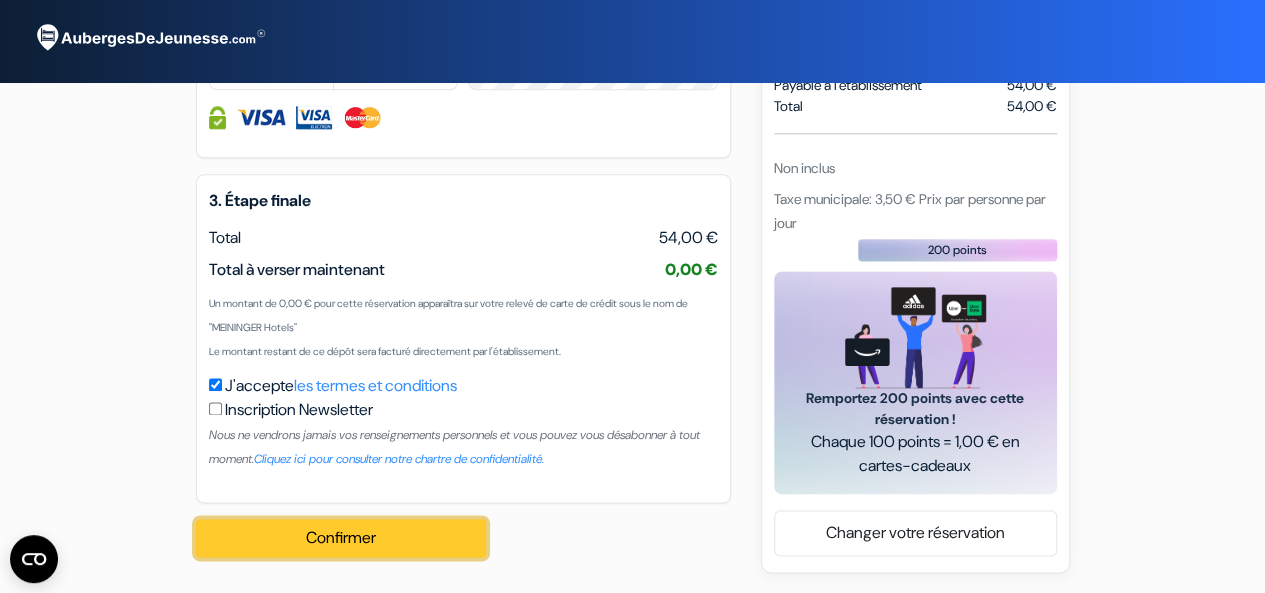 click on "Confirmer
Loading..." at bounding box center (341, 538) 